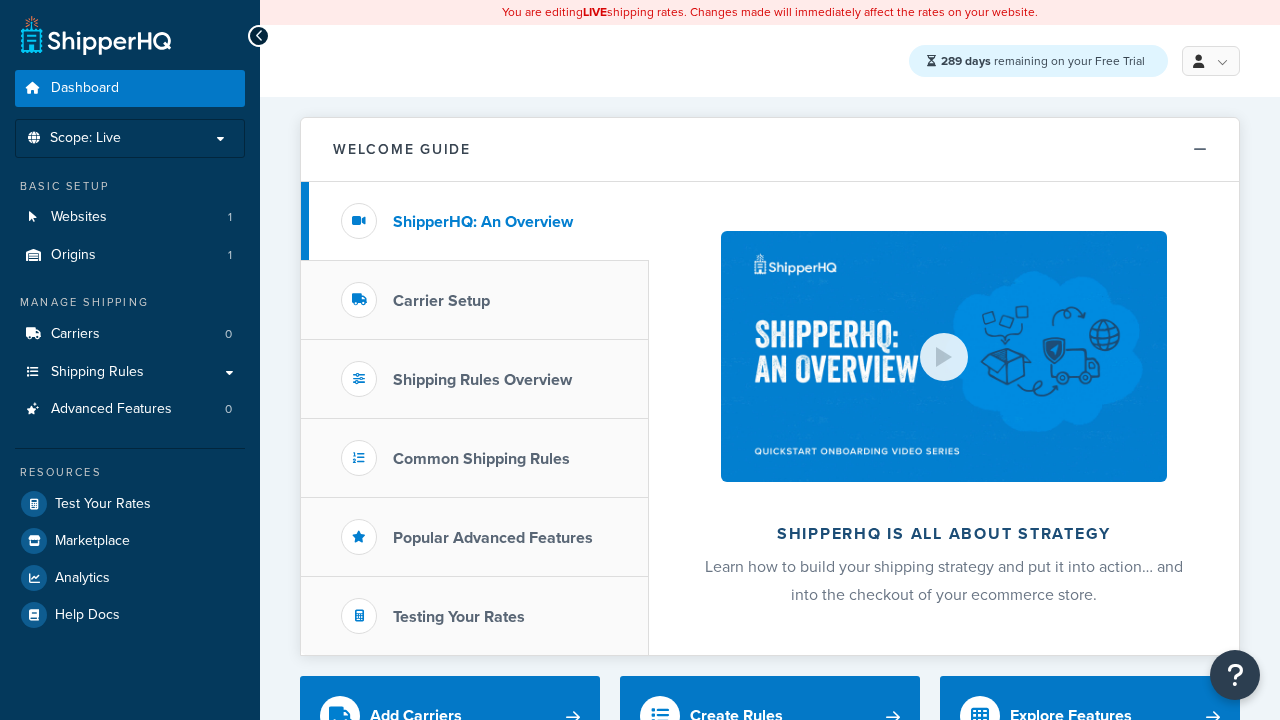 scroll, scrollTop: 0, scrollLeft: 0, axis: both 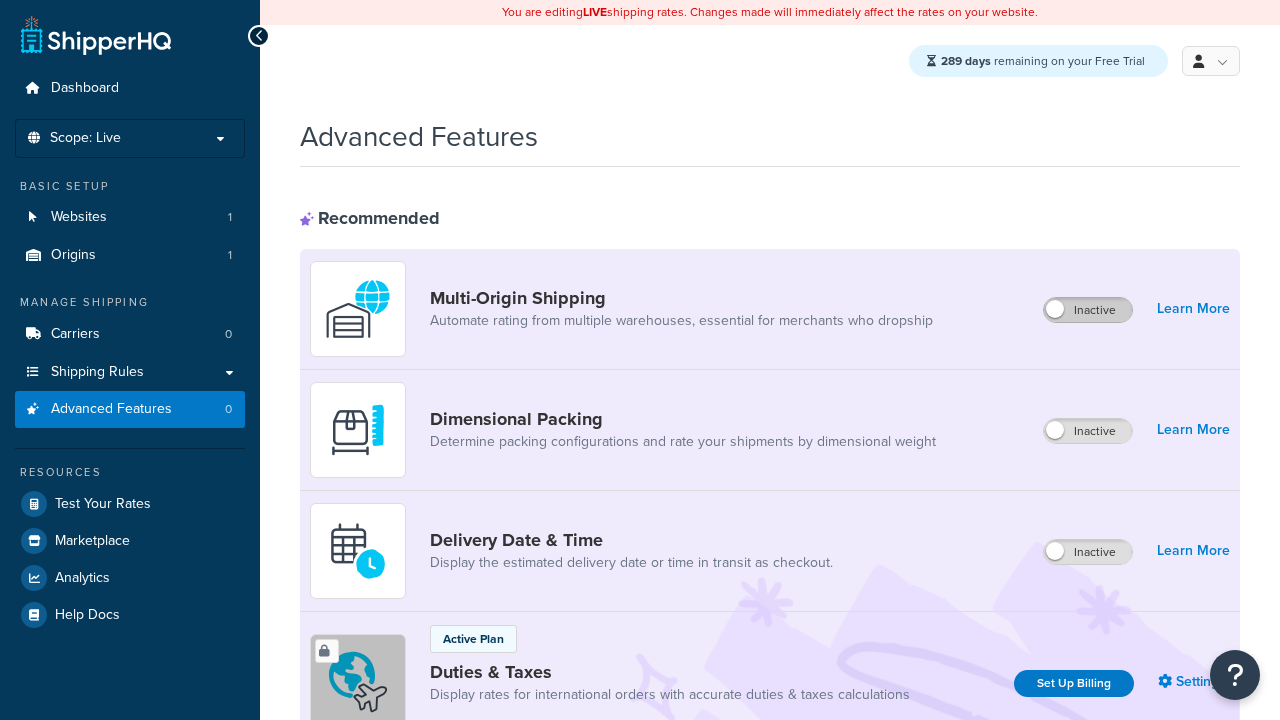 click on "Inactive" at bounding box center (1088, 310) 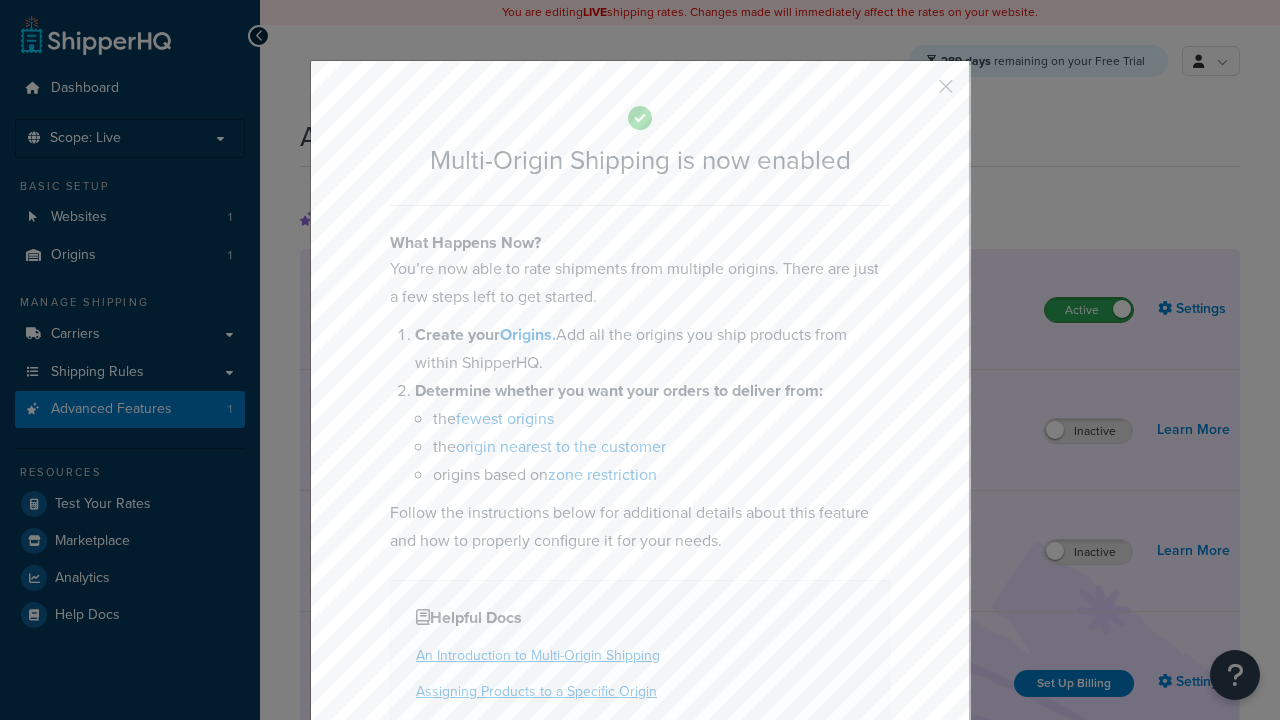scroll, scrollTop: 0, scrollLeft: 0, axis: both 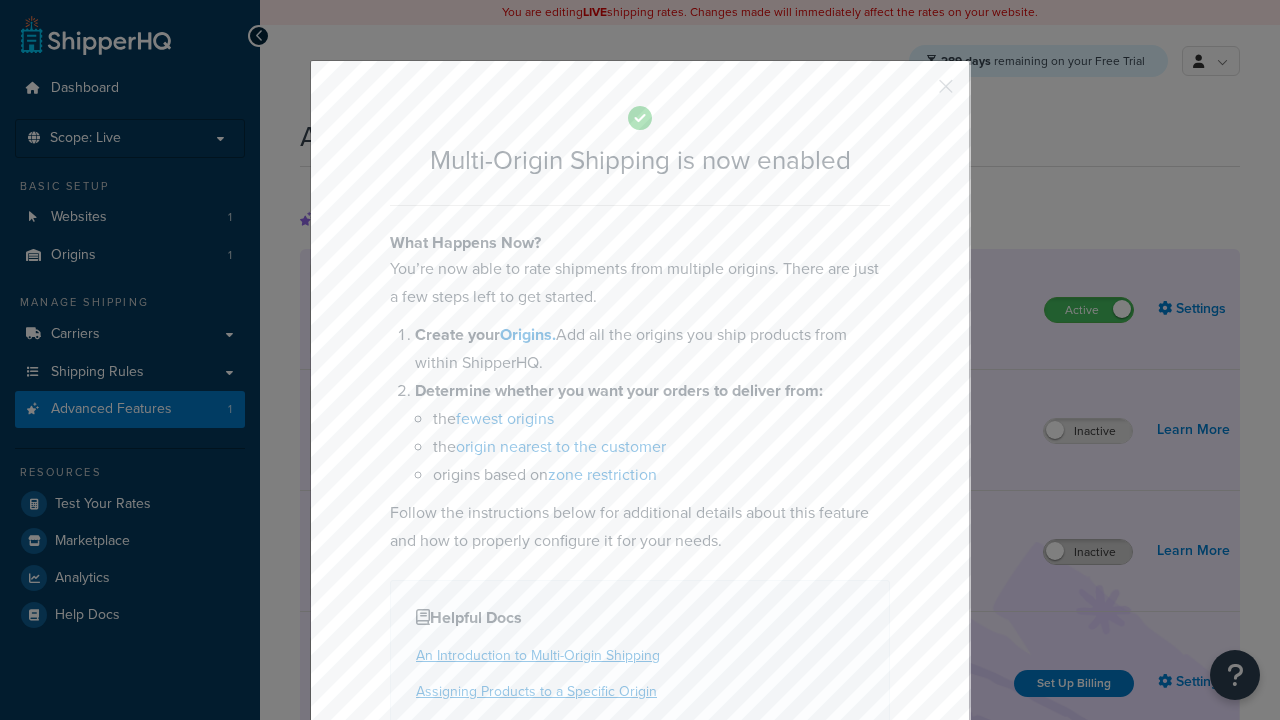 click at bounding box center [916, 93] 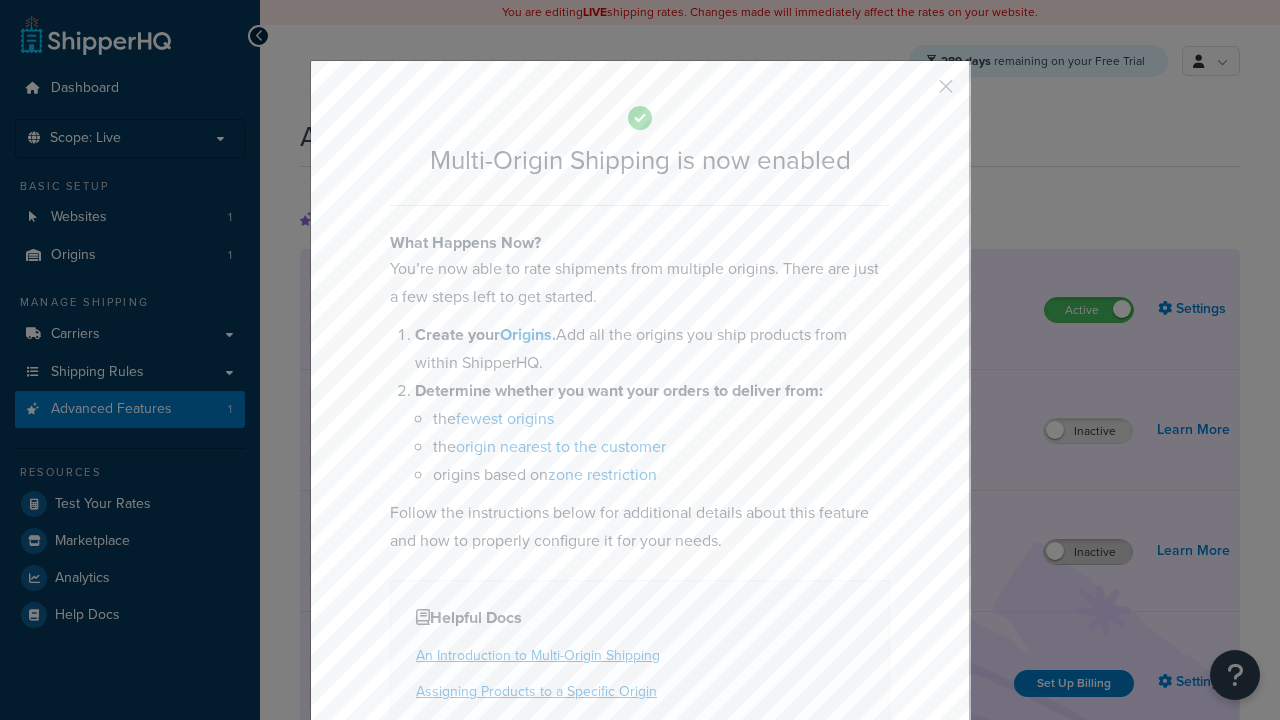 click on "Inactive" at bounding box center (1088, 552) 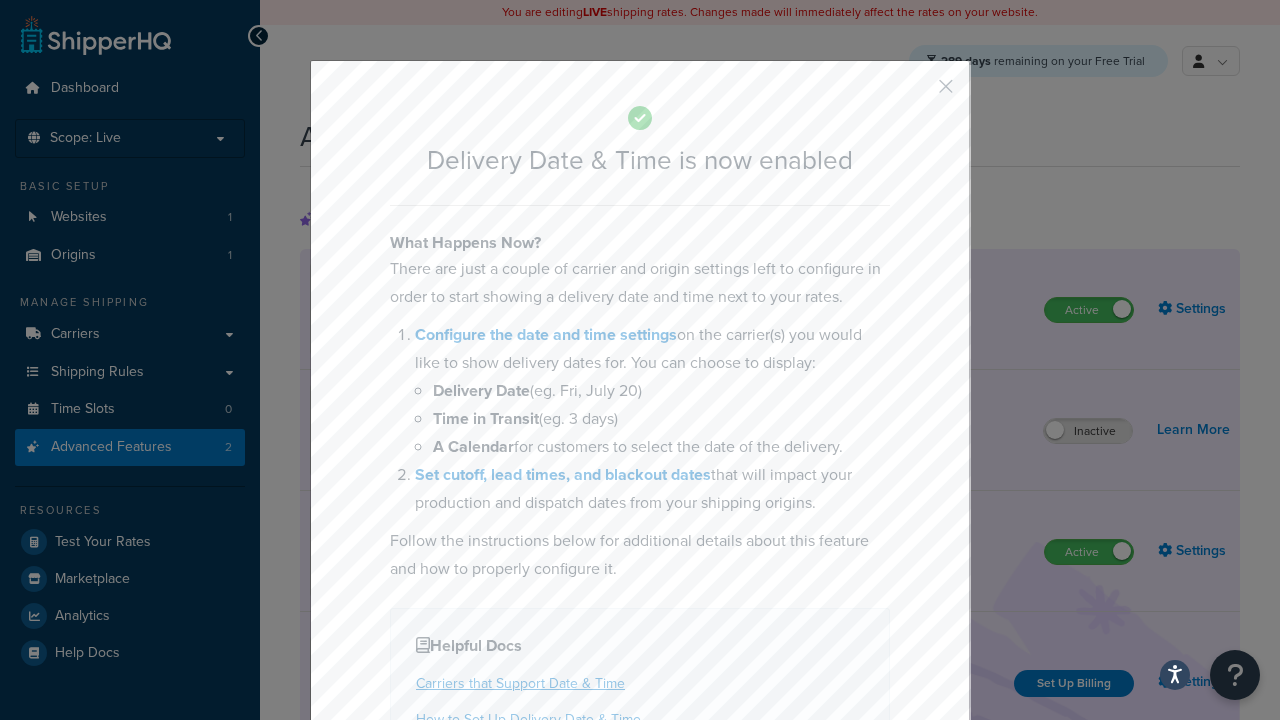 click at bounding box center (916, 93) 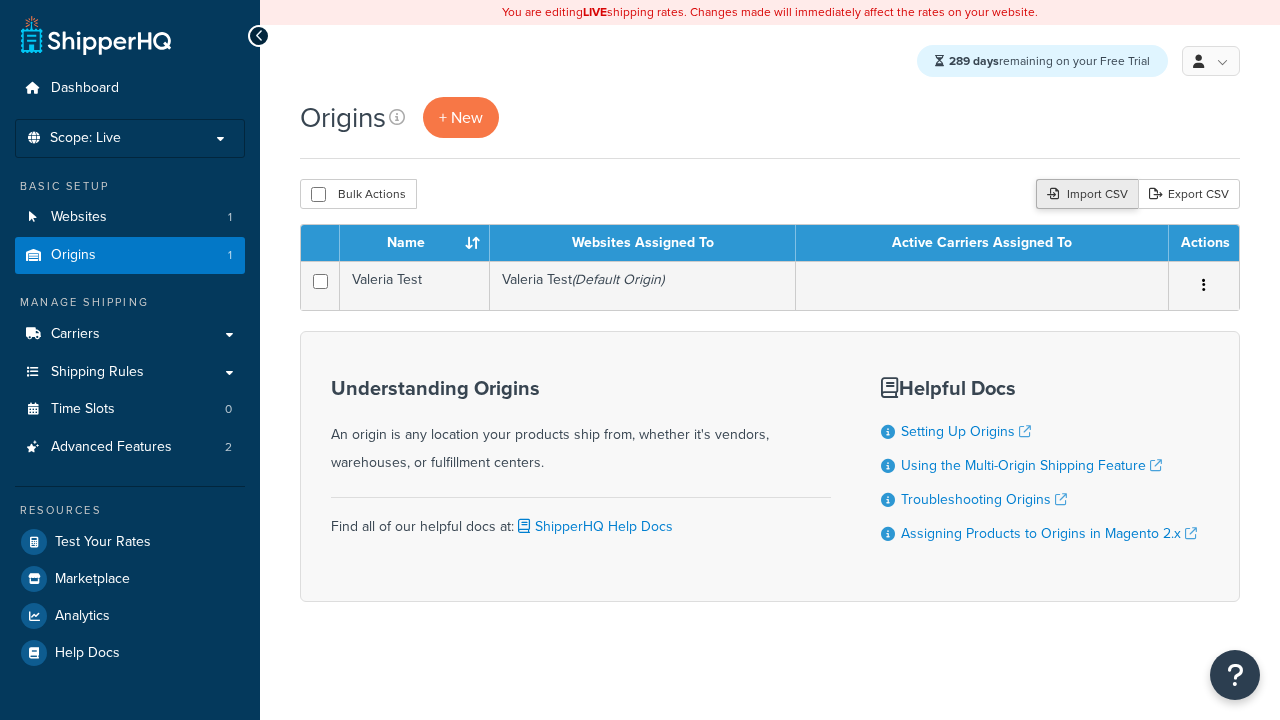 click on "Import CSV" at bounding box center (1087, 194) 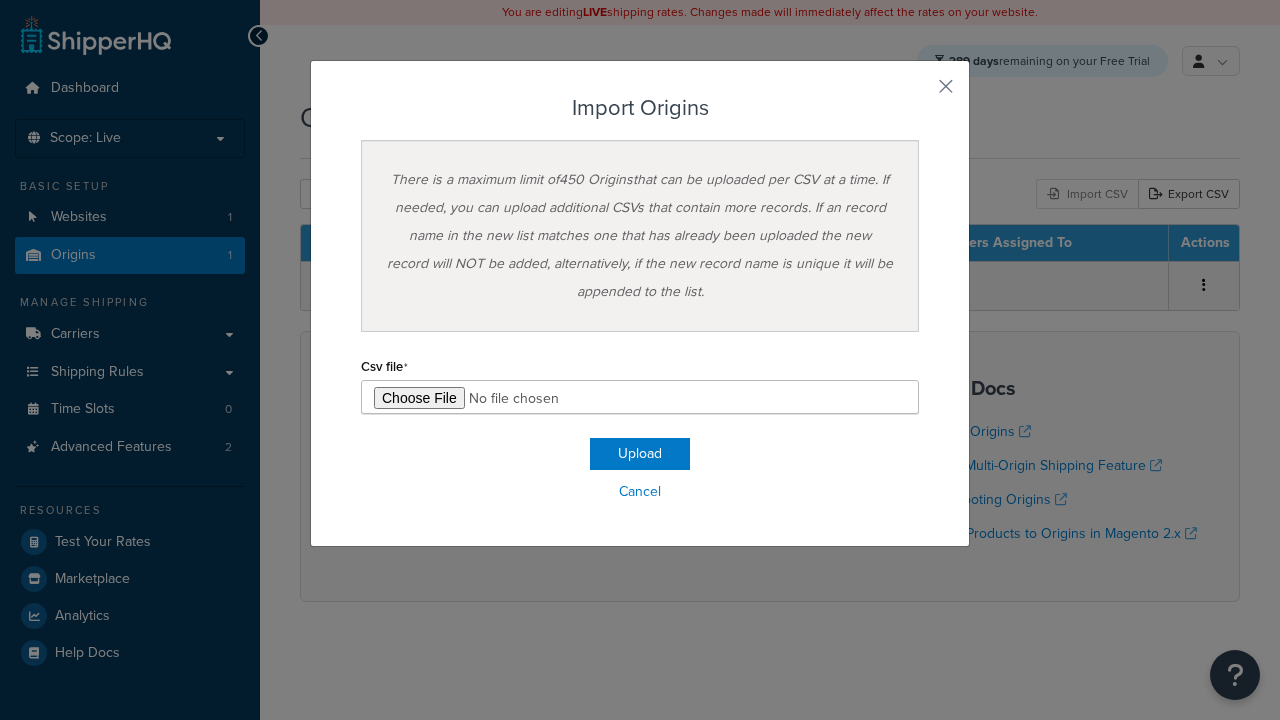 click on "Import Origins" at bounding box center [640, 108] 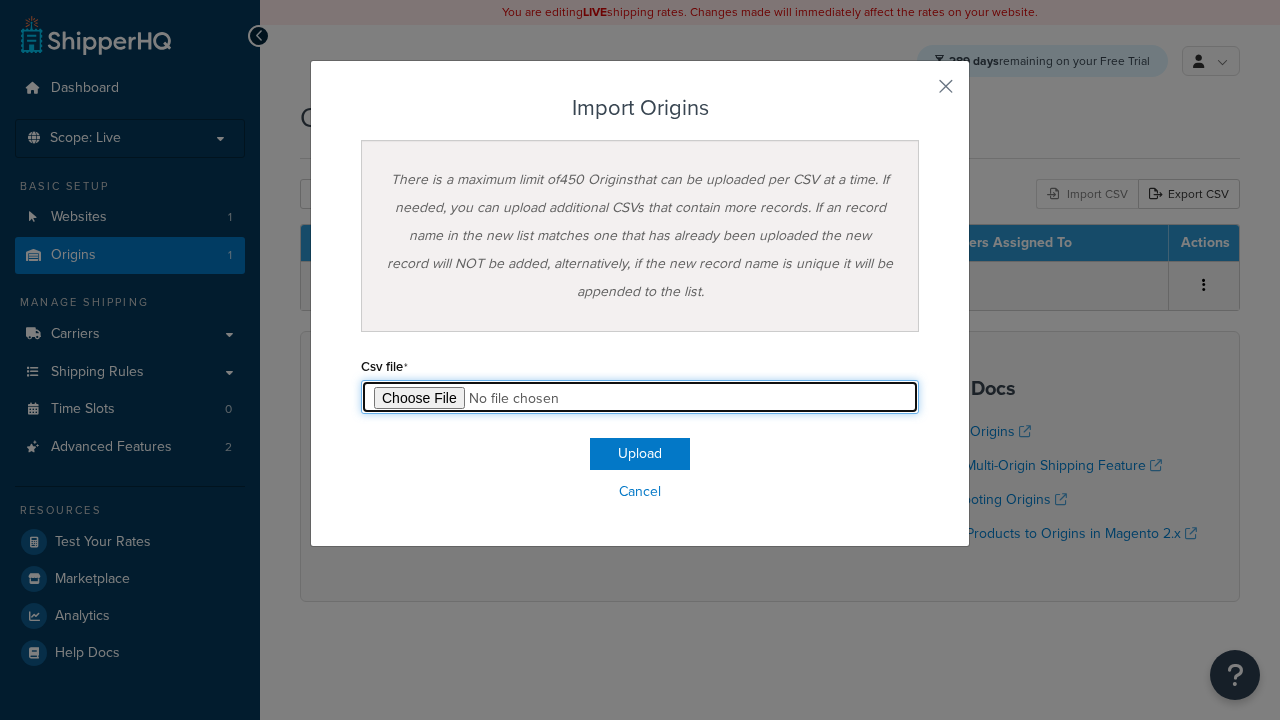 click at bounding box center [640, 397] 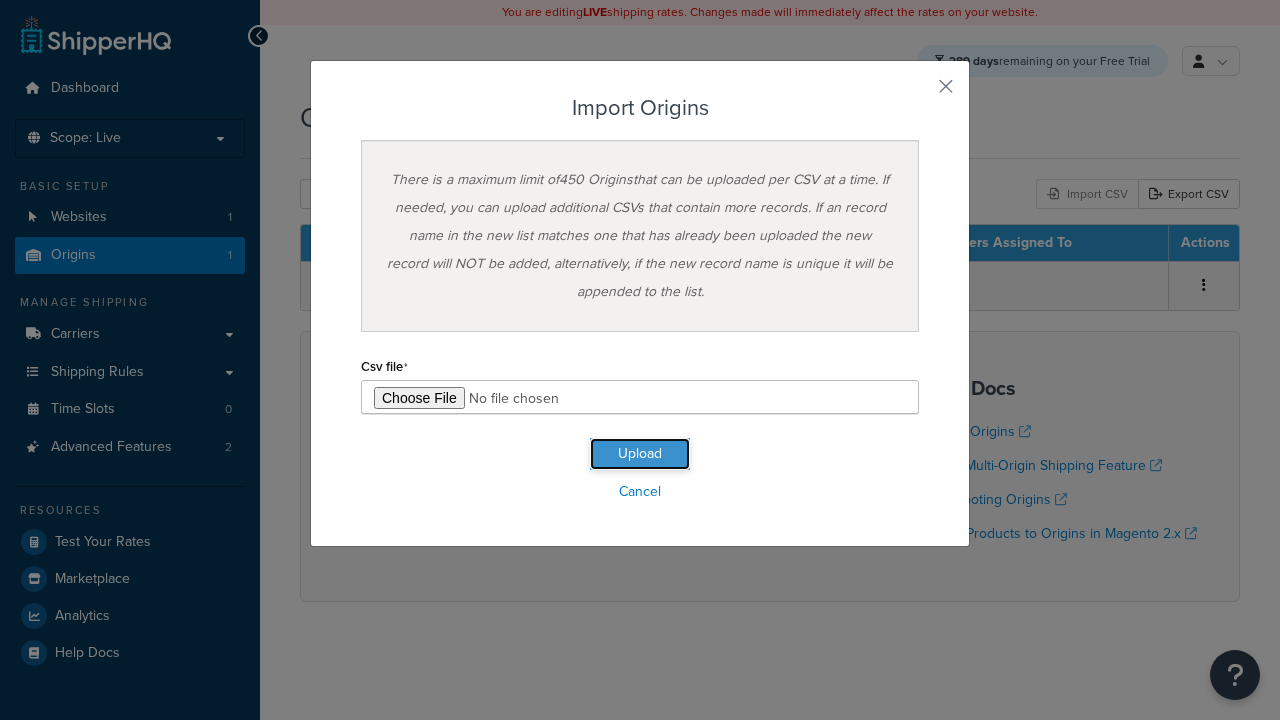 click on "Upload" at bounding box center (640, 454) 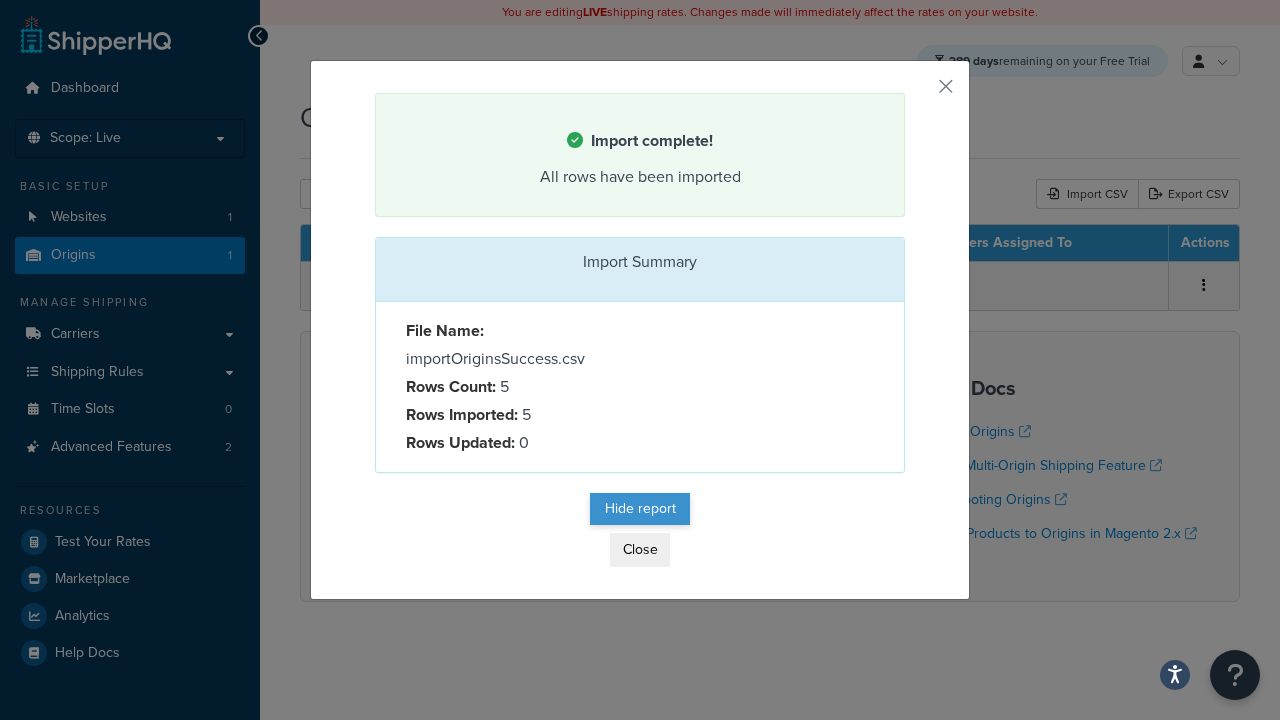 click on "Hide report" at bounding box center (640, 509) 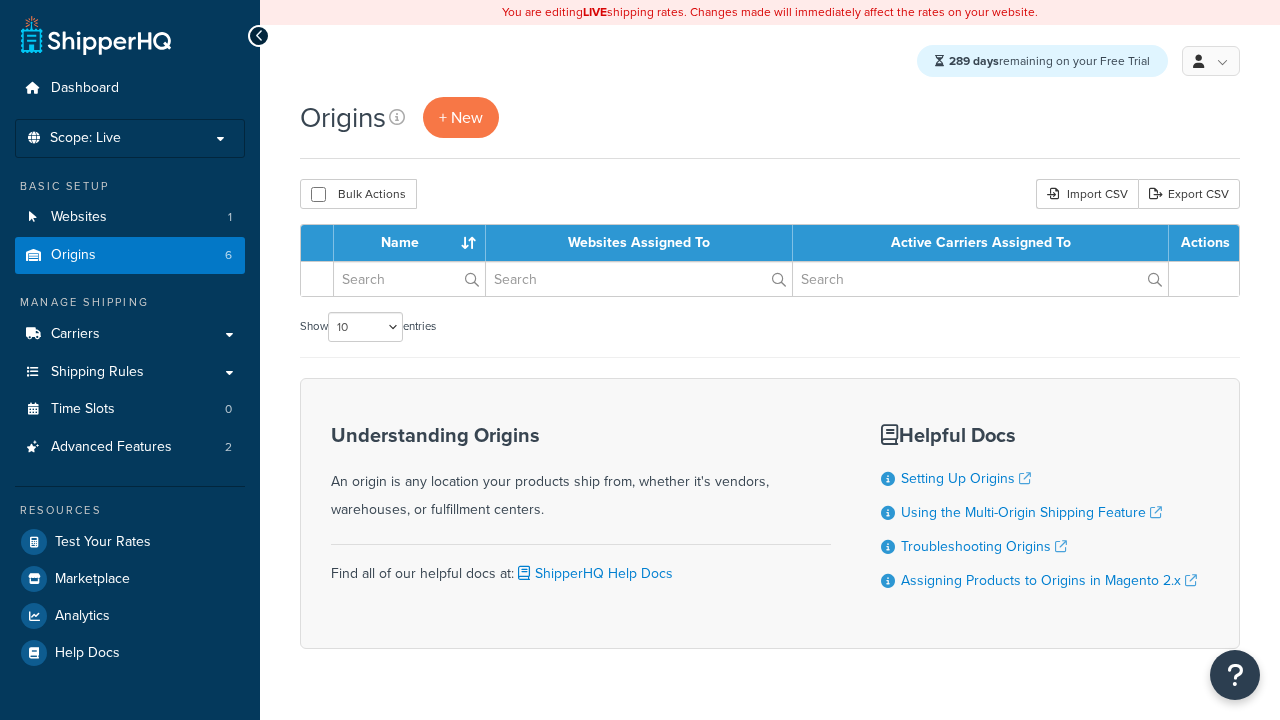 scroll, scrollTop: 0, scrollLeft: 0, axis: both 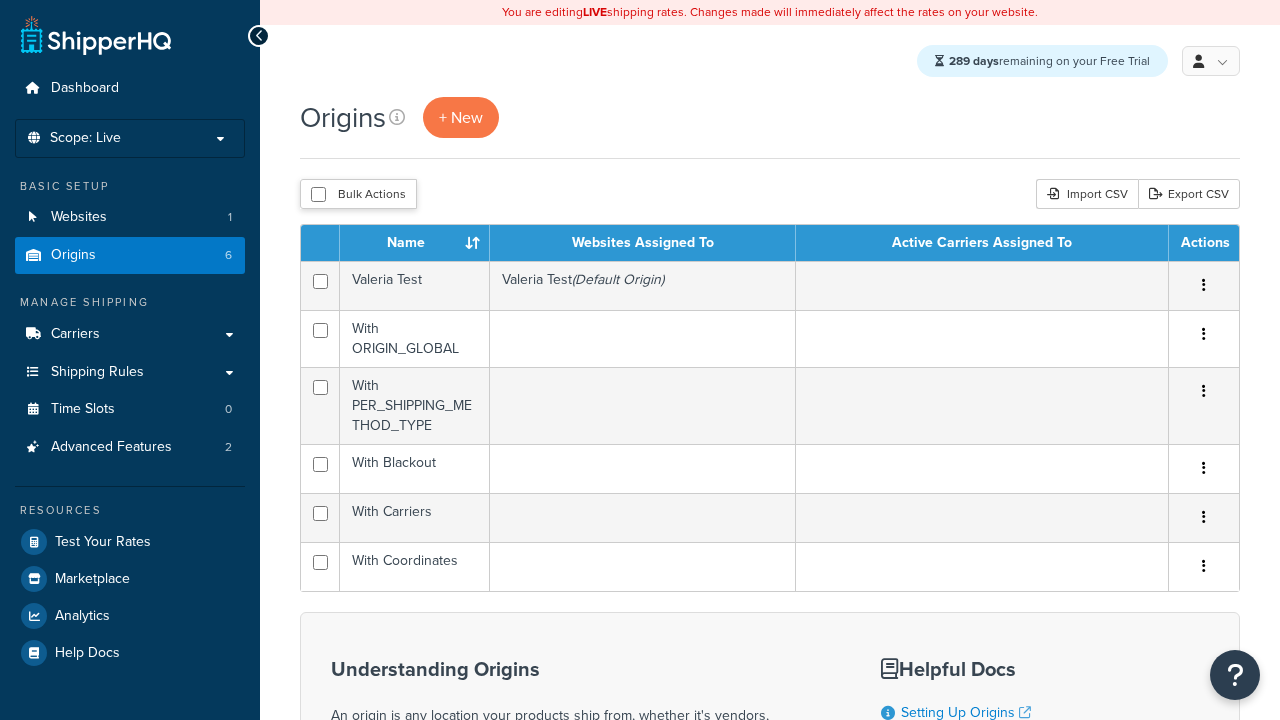 click at bounding box center (318, 194) 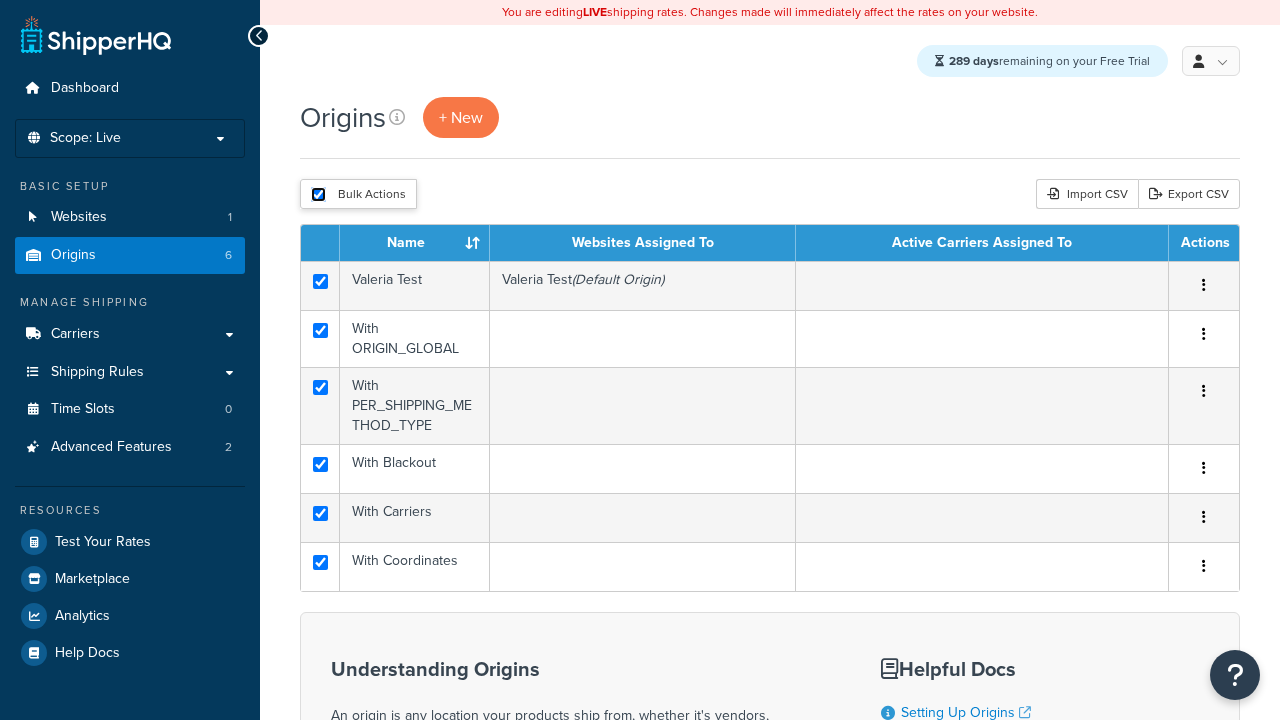 checkbox on "true" 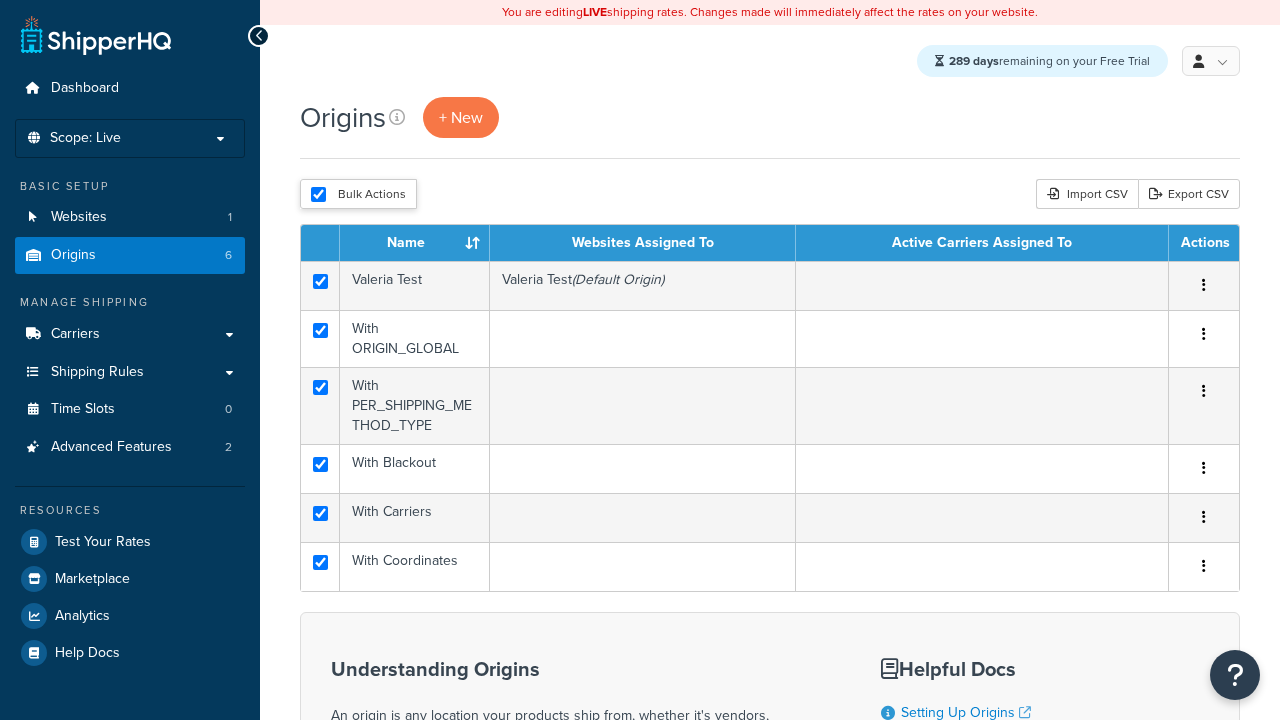 click on "Duplicate" at bounding box center [0, 0] 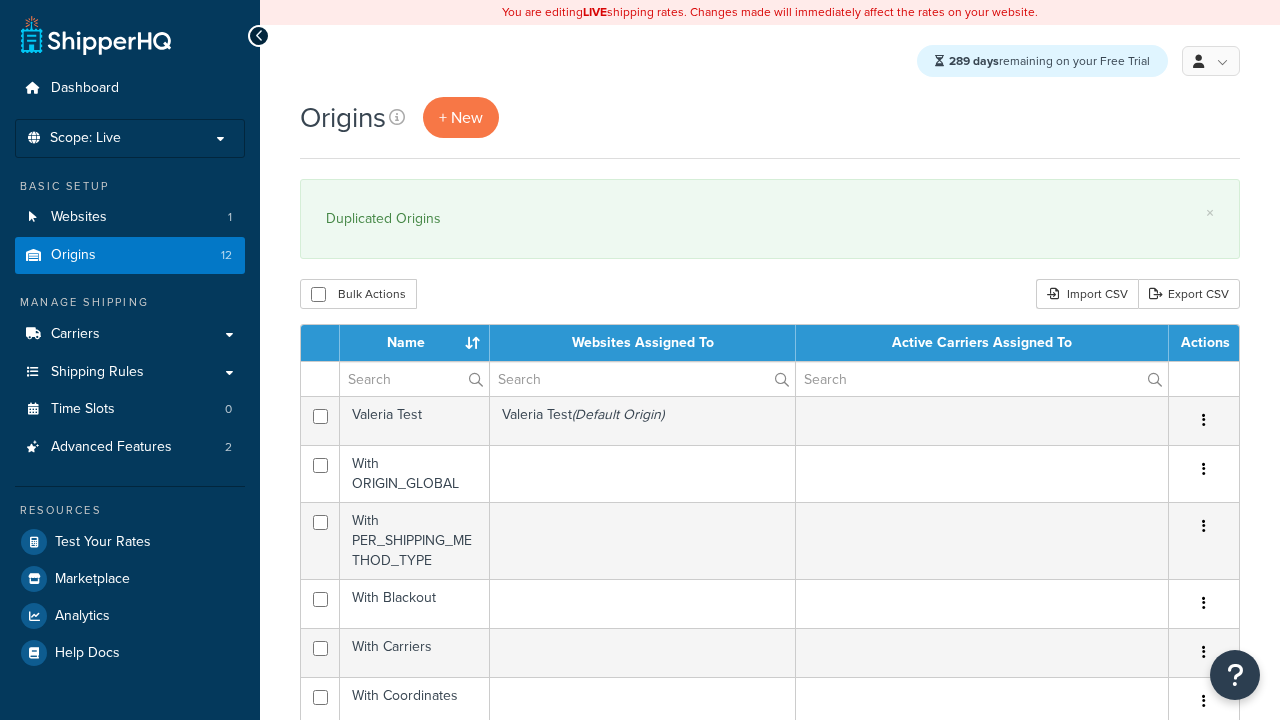 scroll, scrollTop: 0, scrollLeft: 0, axis: both 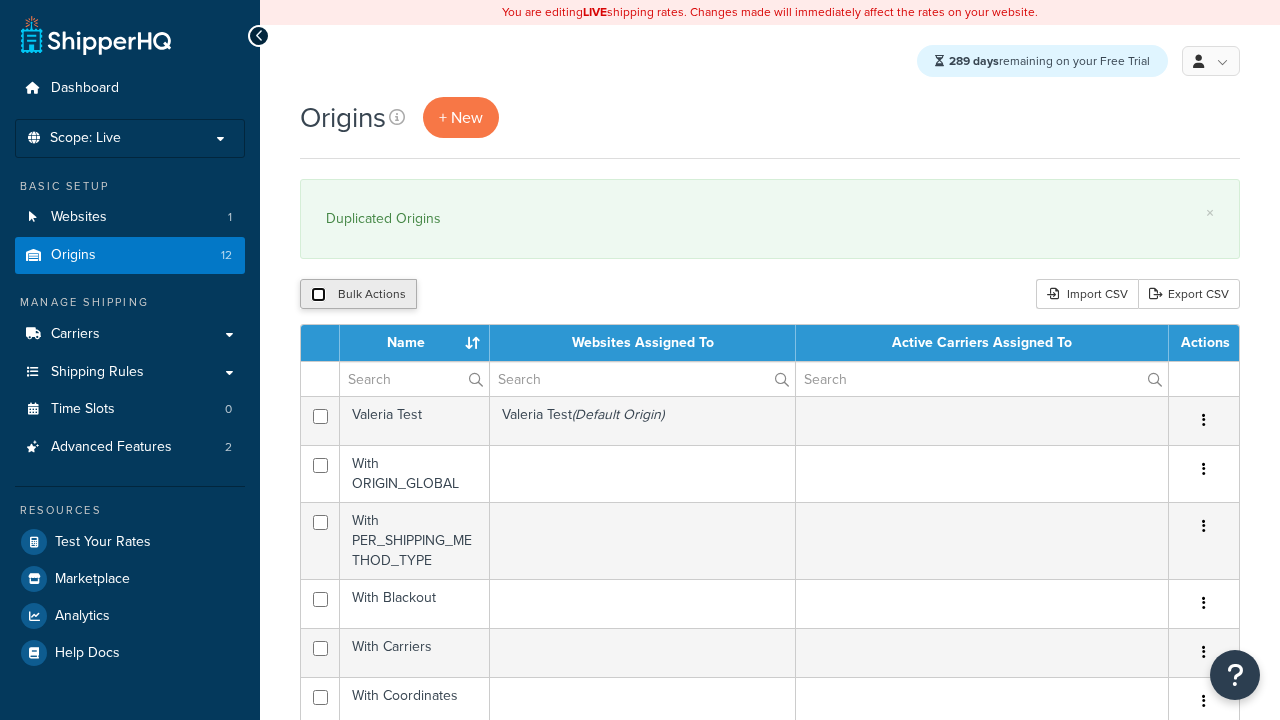 click at bounding box center [318, 294] 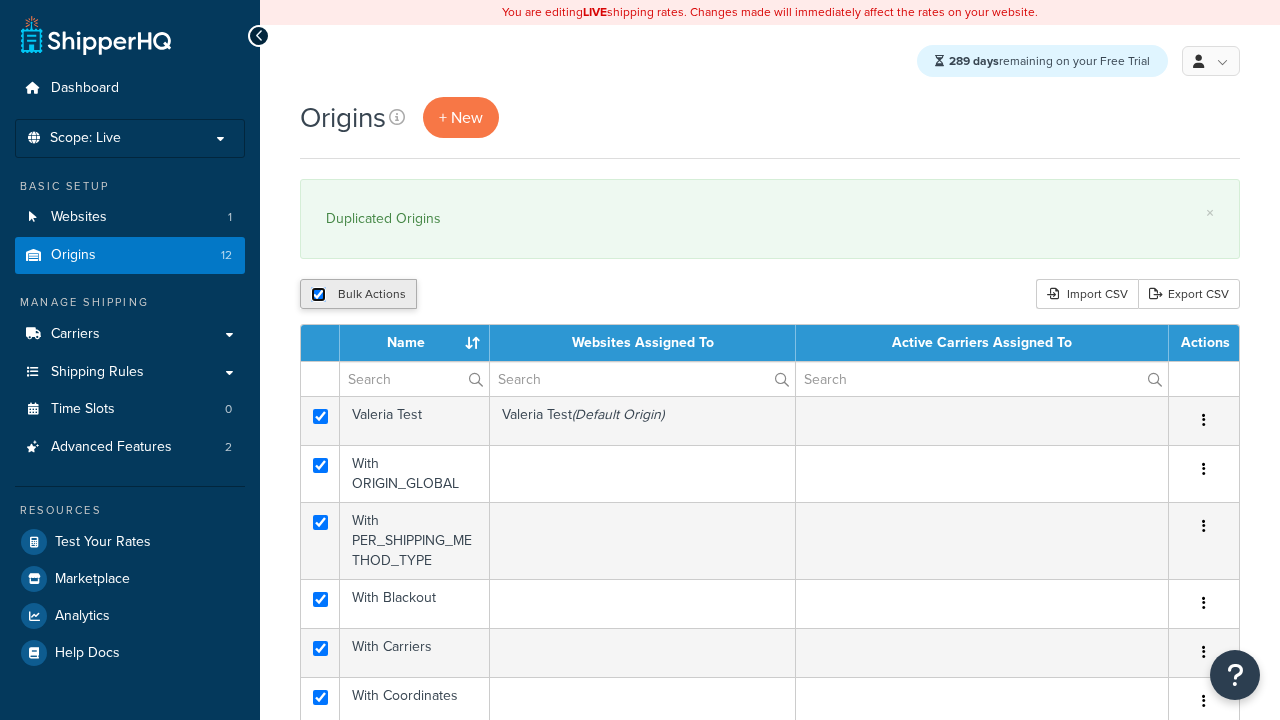 checkbox on "true" 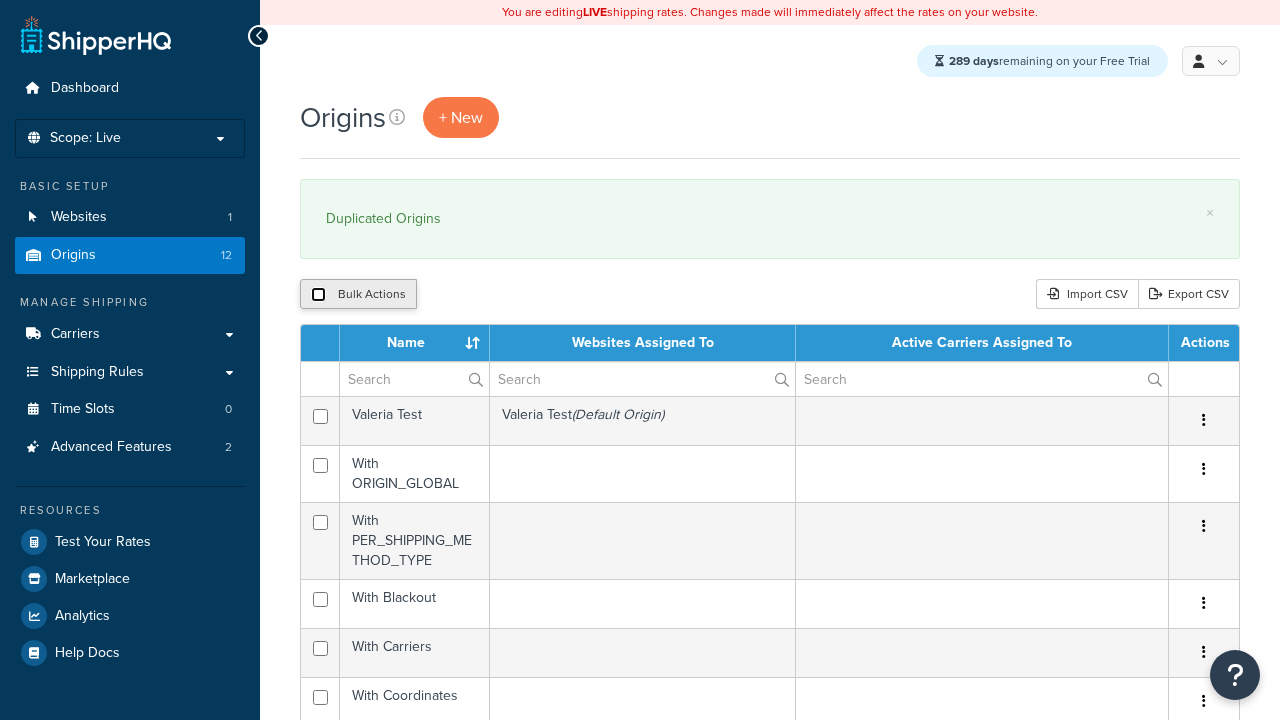checkbox on "false" 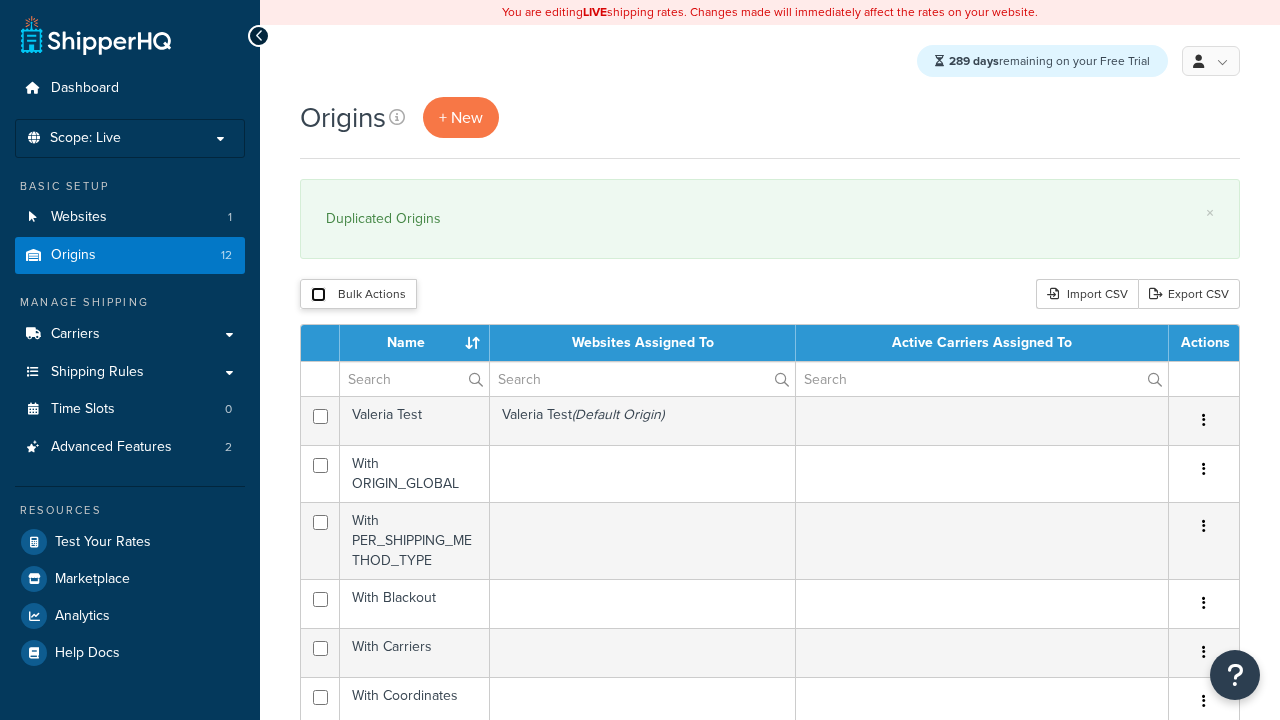 click at bounding box center (318, 294) 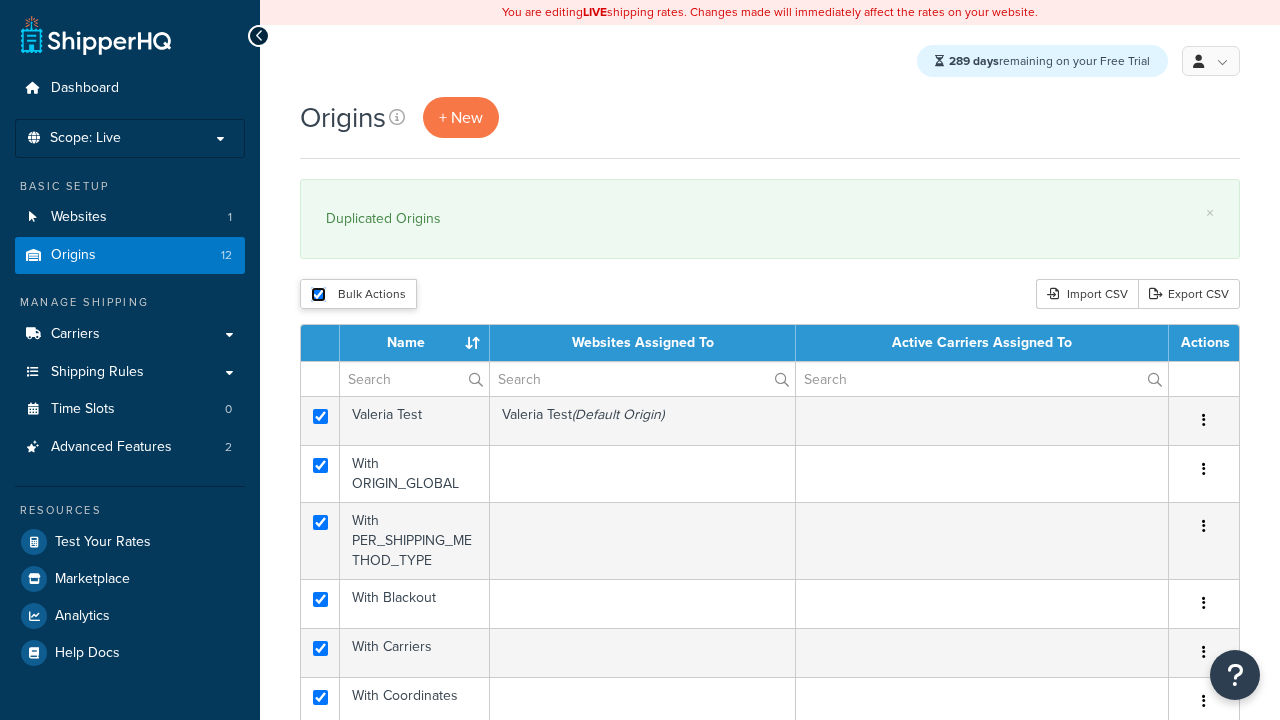checkbox on "true" 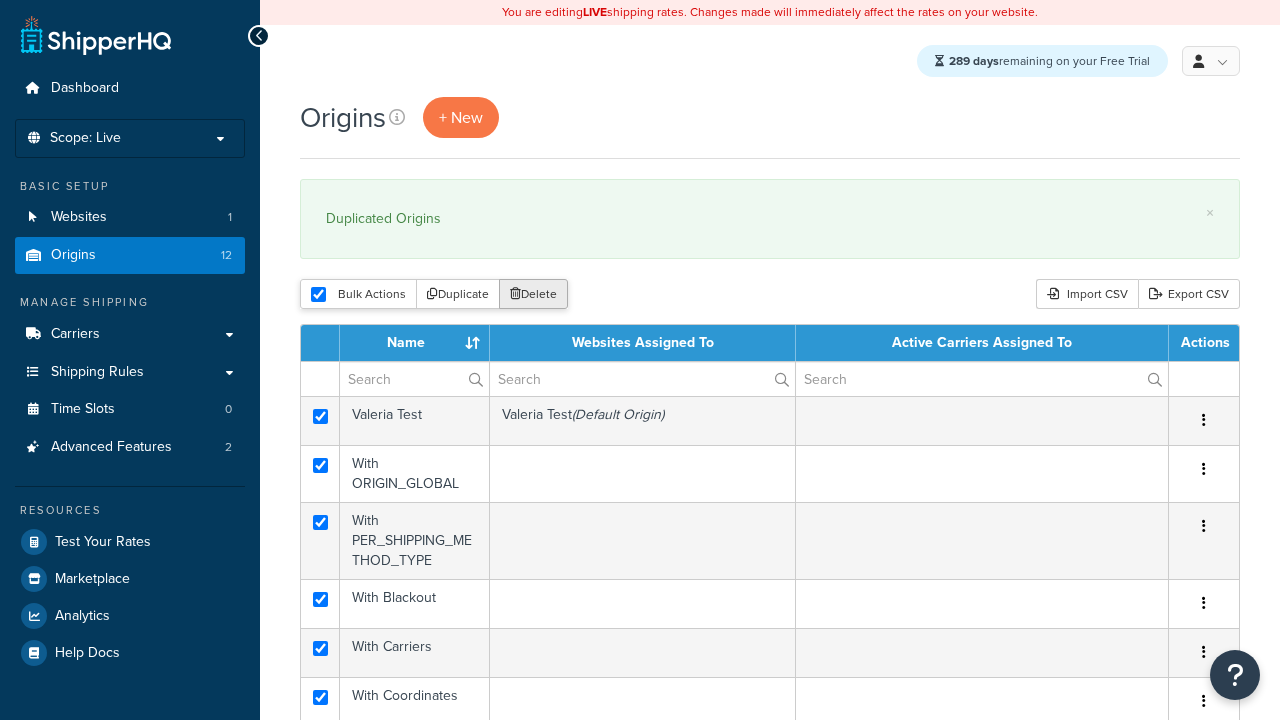scroll, scrollTop: 0, scrollLeft: 0, axis: both 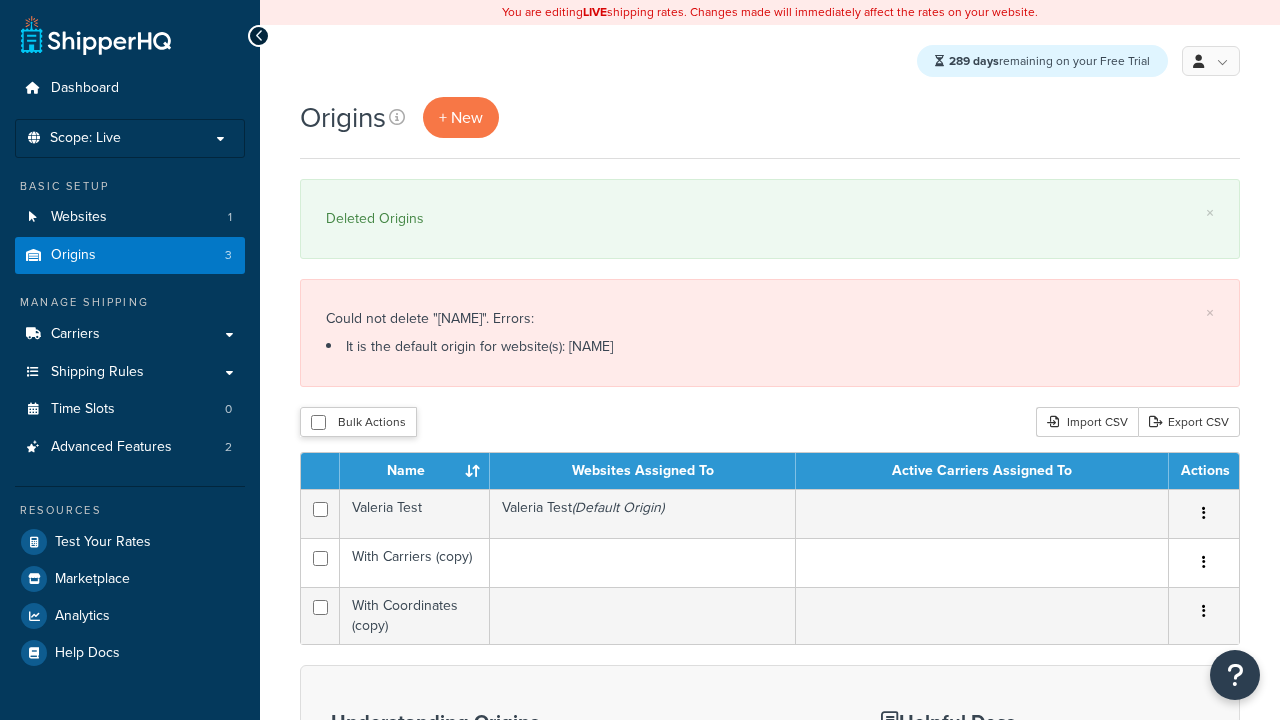 click at bounding box center (320, 558) 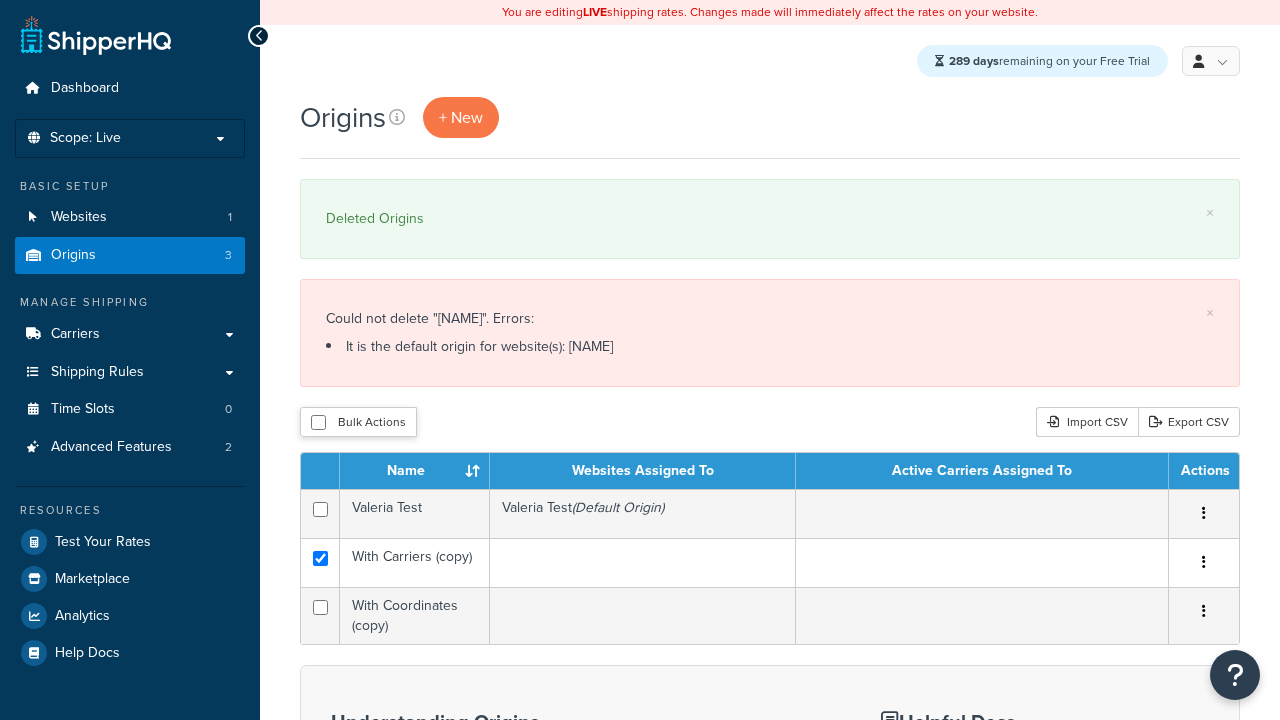 click at bounding box center [320, 607] 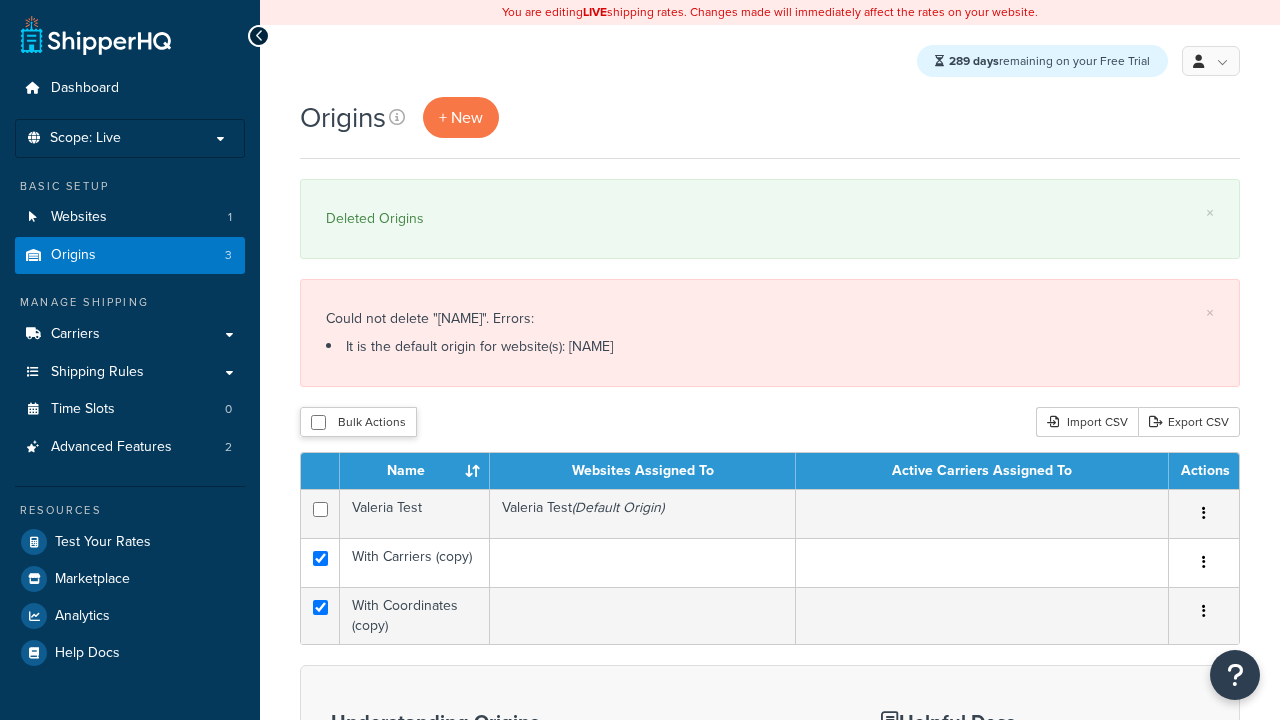 click on "Delete" at bounding box center [0, 0] 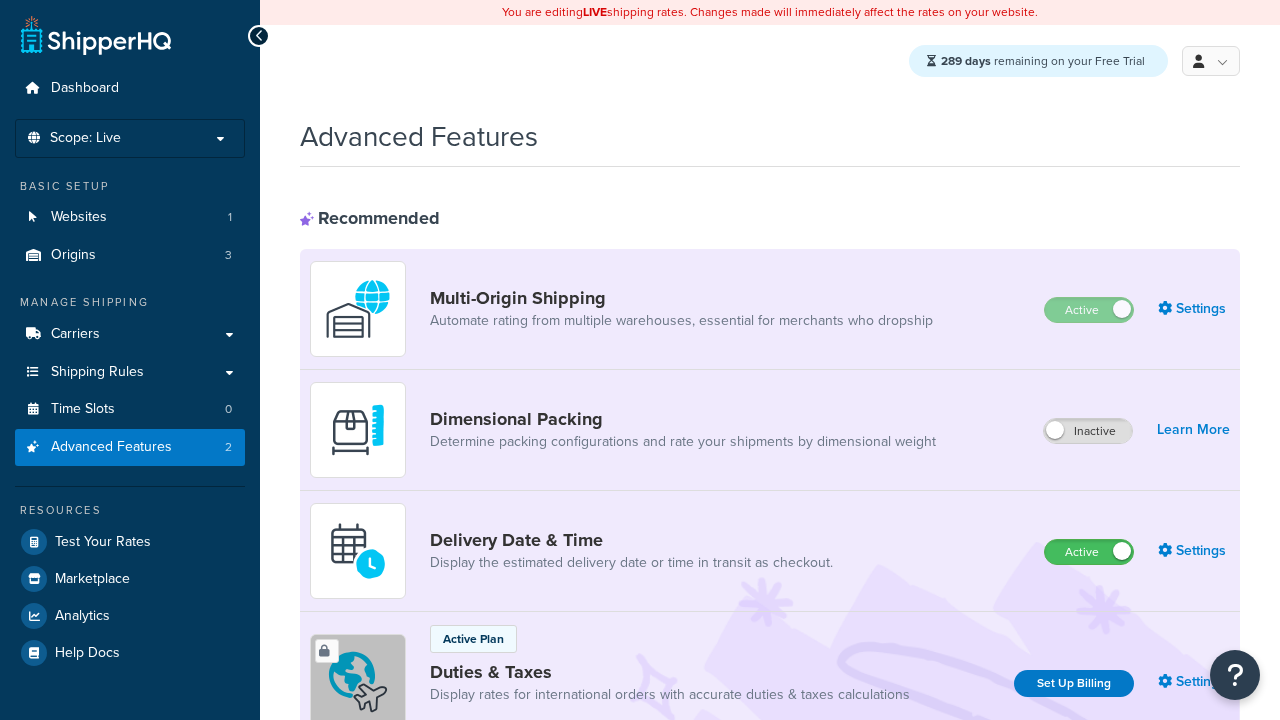 scroll, scrollTop: 0, scrollLeft: 0, axis: both 